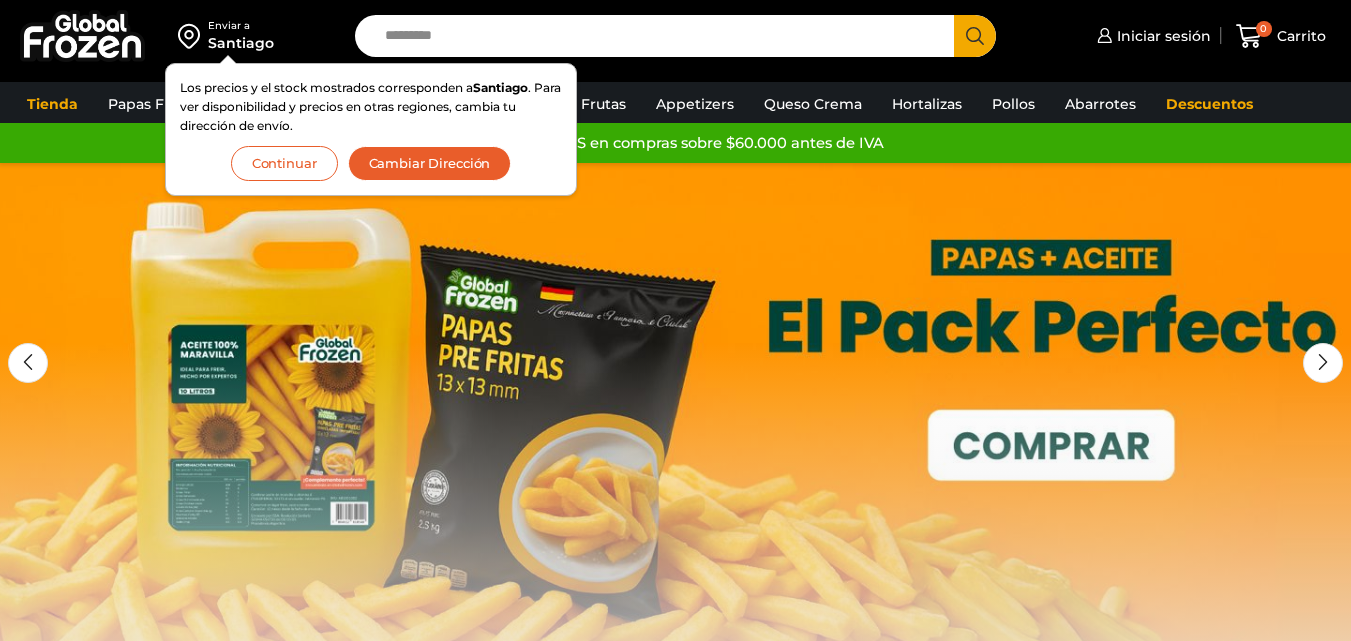 click on "Iniciar sesión" at bounding box center (1161, 36) 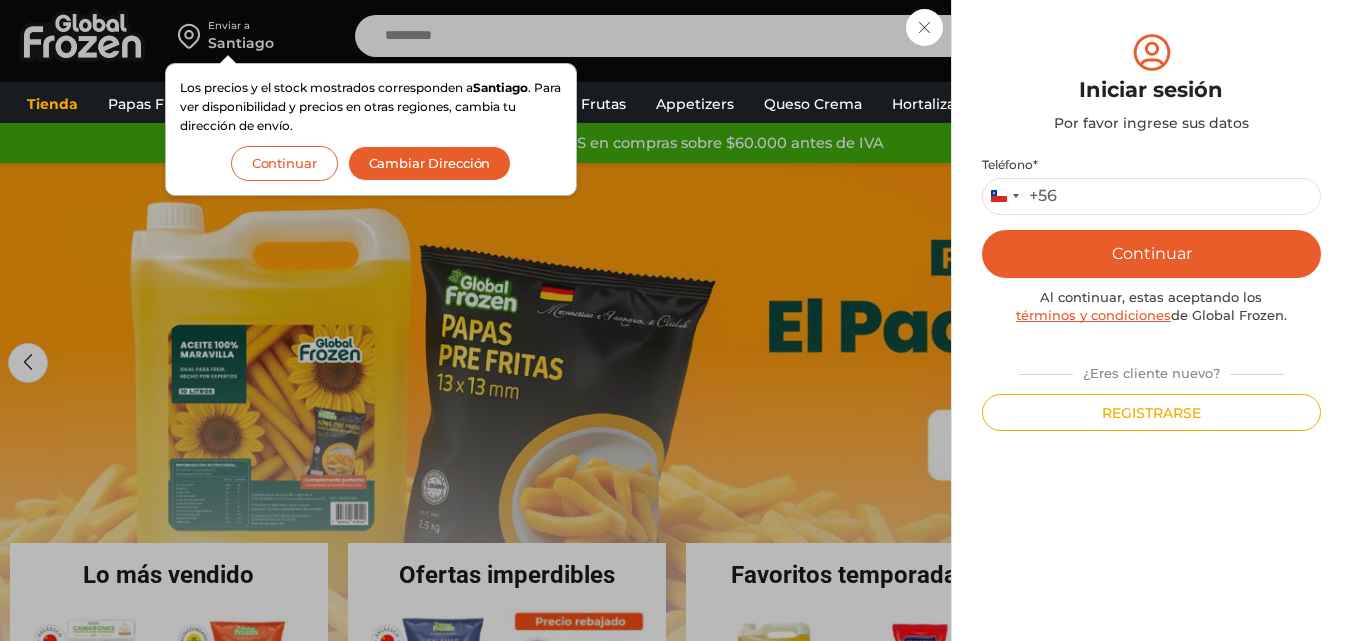 scroll, scrollTop: 0, scrollLeft: 0, axis: both 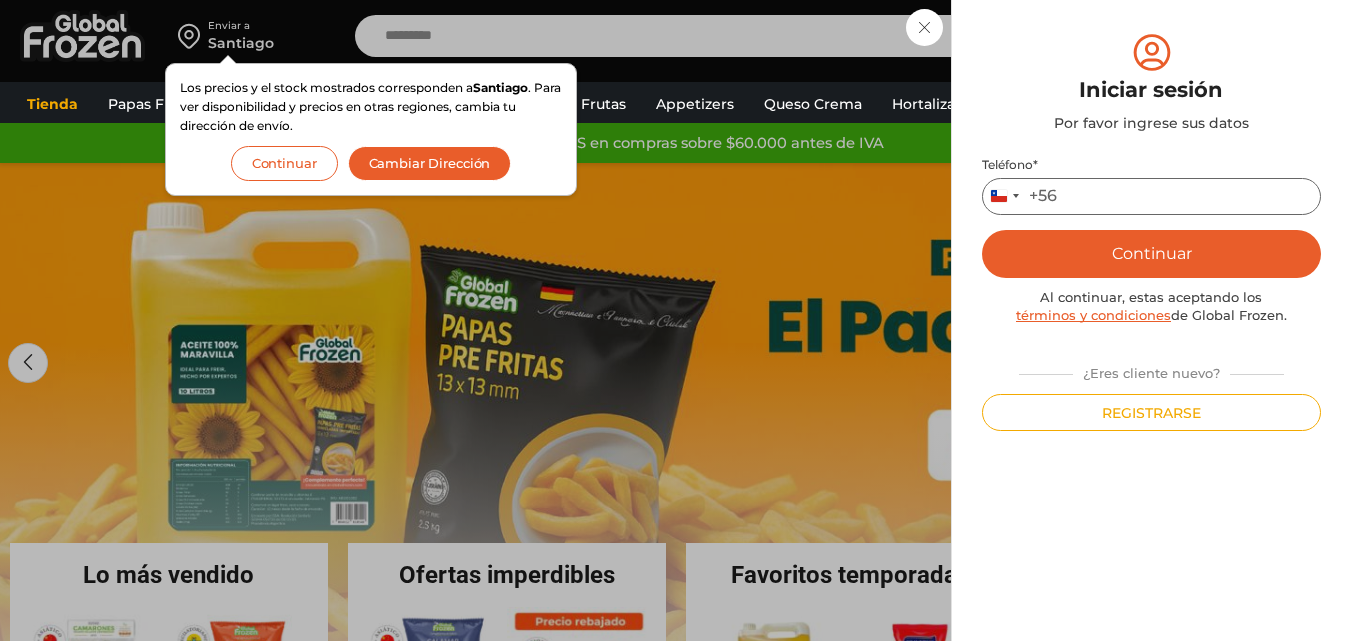 click on "Teléfono
*" at bounding box center [1151, 196] 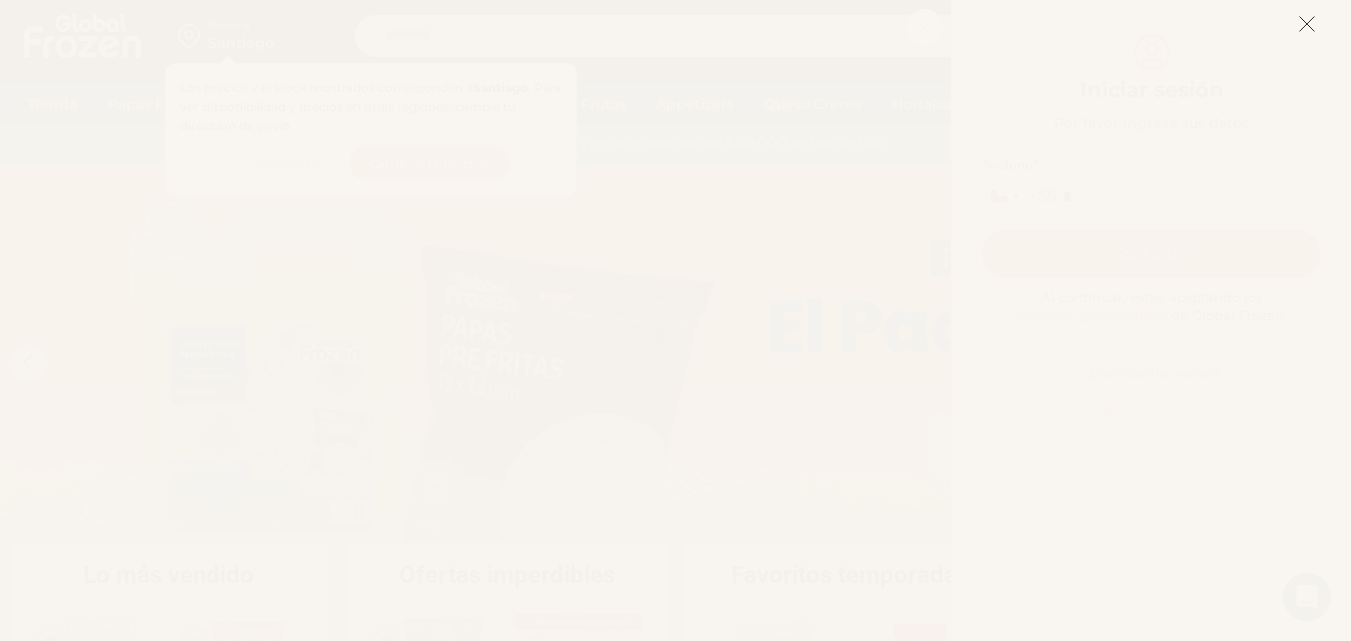 click 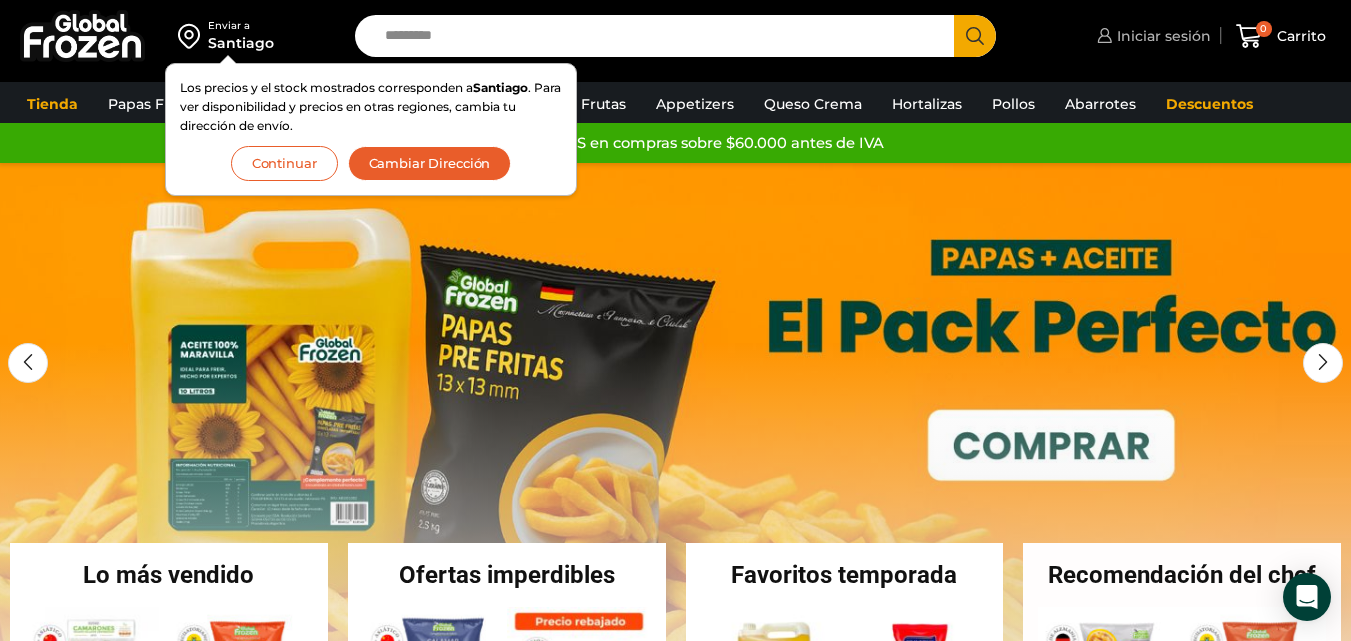 click on "Iniciar sesión" at bounding box center [1161, 36] 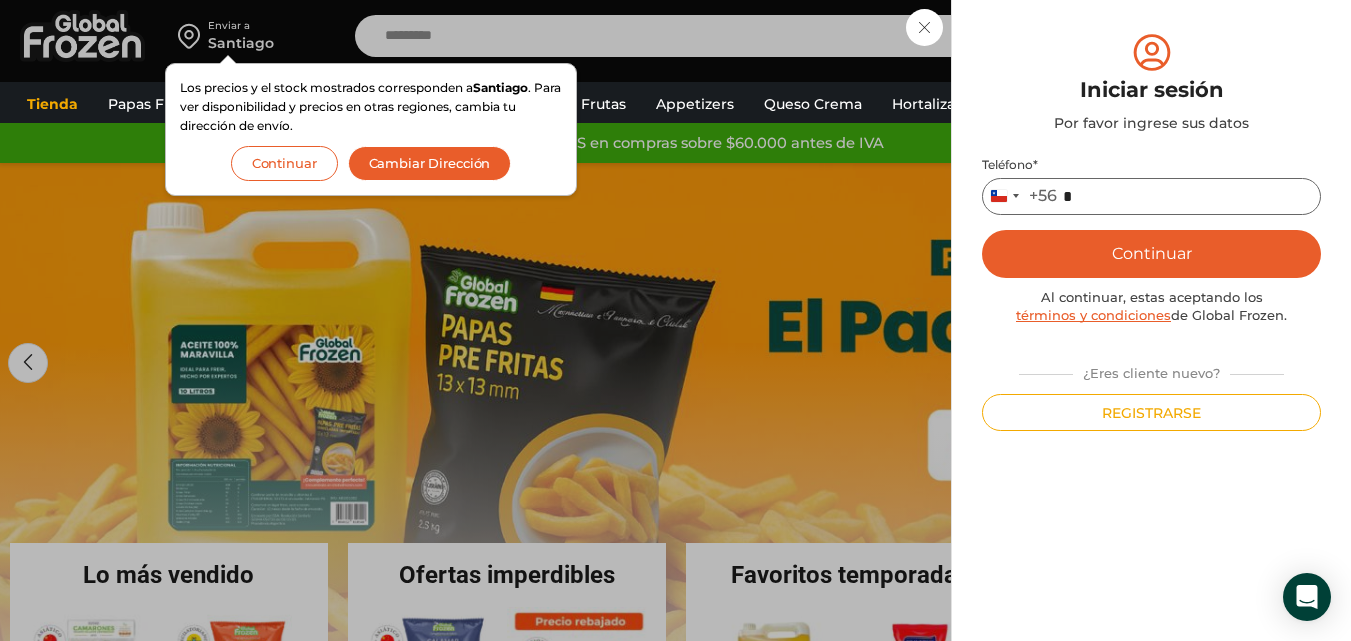 click on "*" at bounding box center (1151, 196) 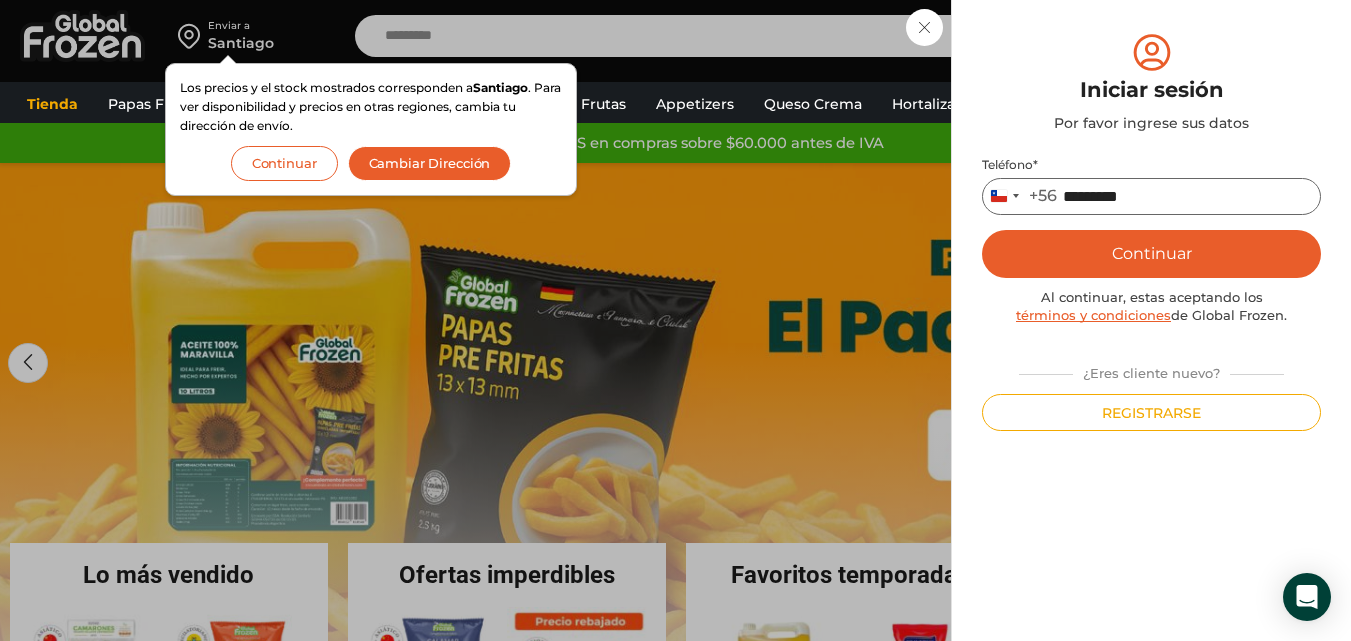 type on "*********" 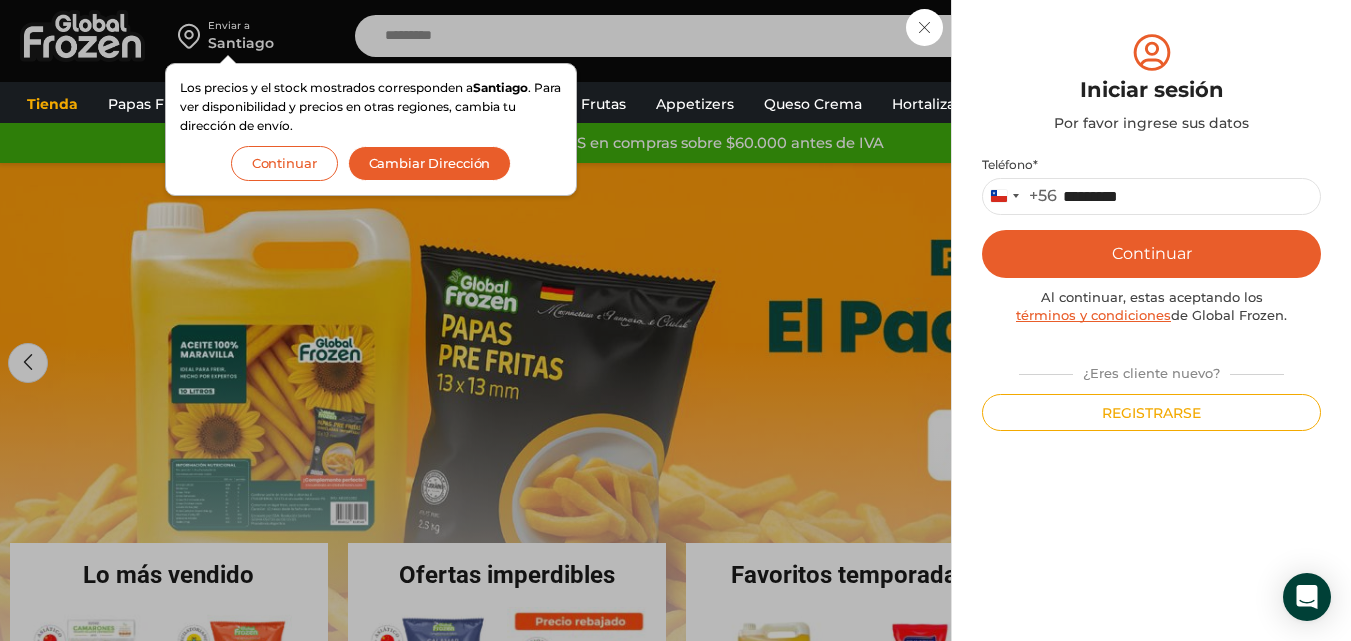 click on "Continuar" at bounding box center (1151, 254) 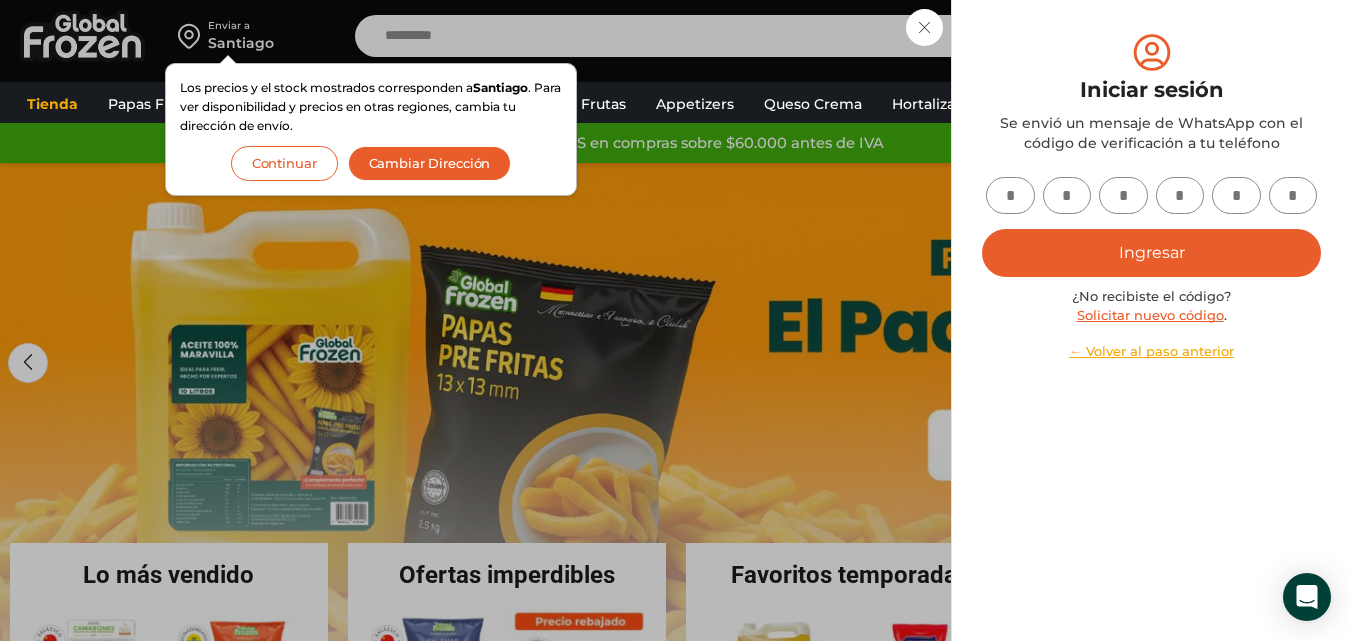 click on "Continuar" at bounding box center [284, 163] 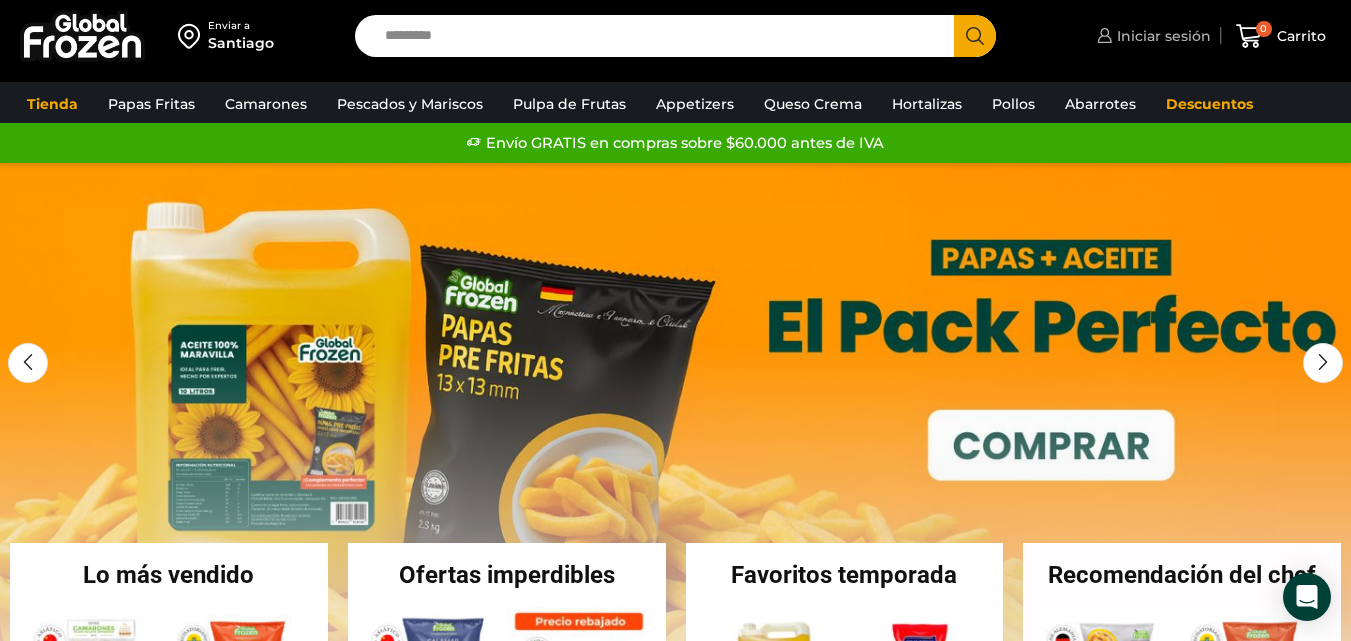 click on "Iniciar sesión" at bounding box center (1161, 36) 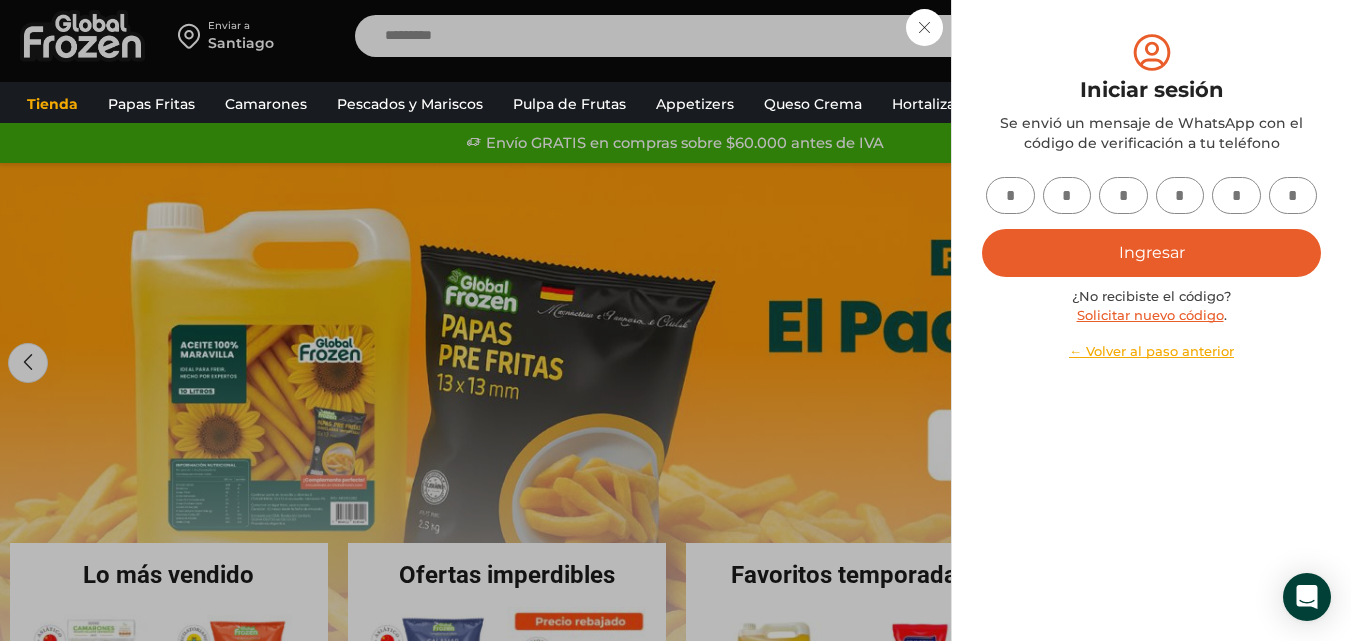 click at bounding box center (1010, 195) 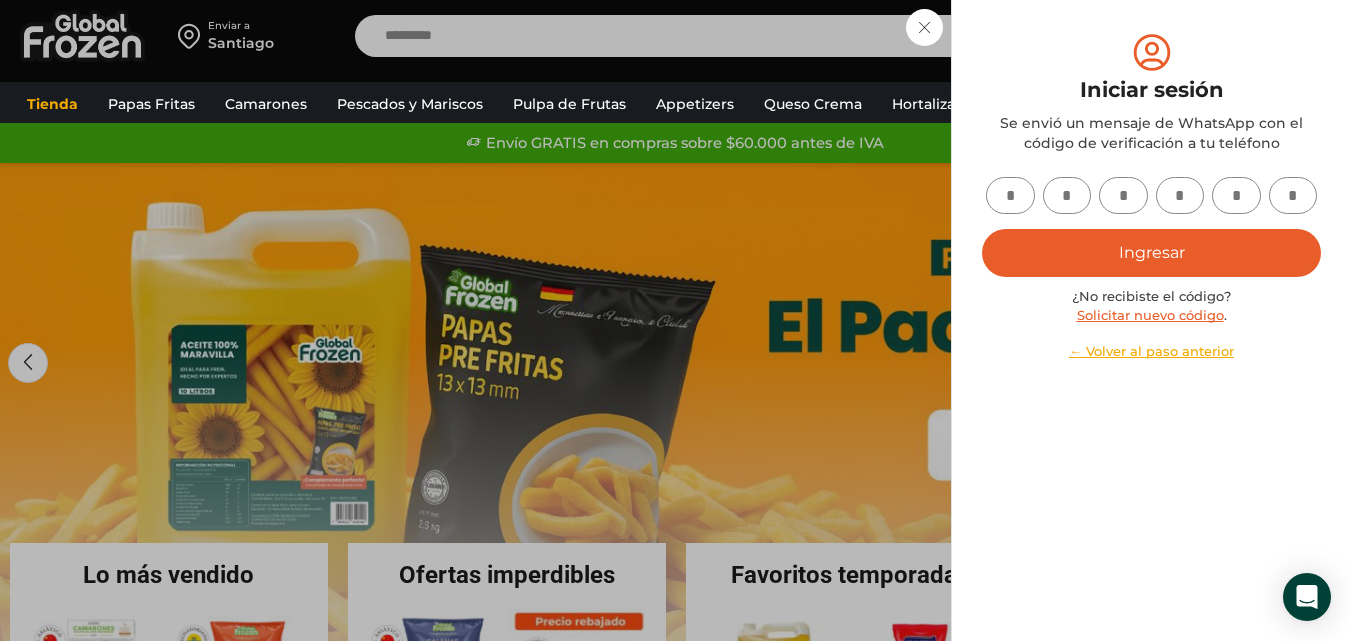 click at bounding box center [1010, 195] 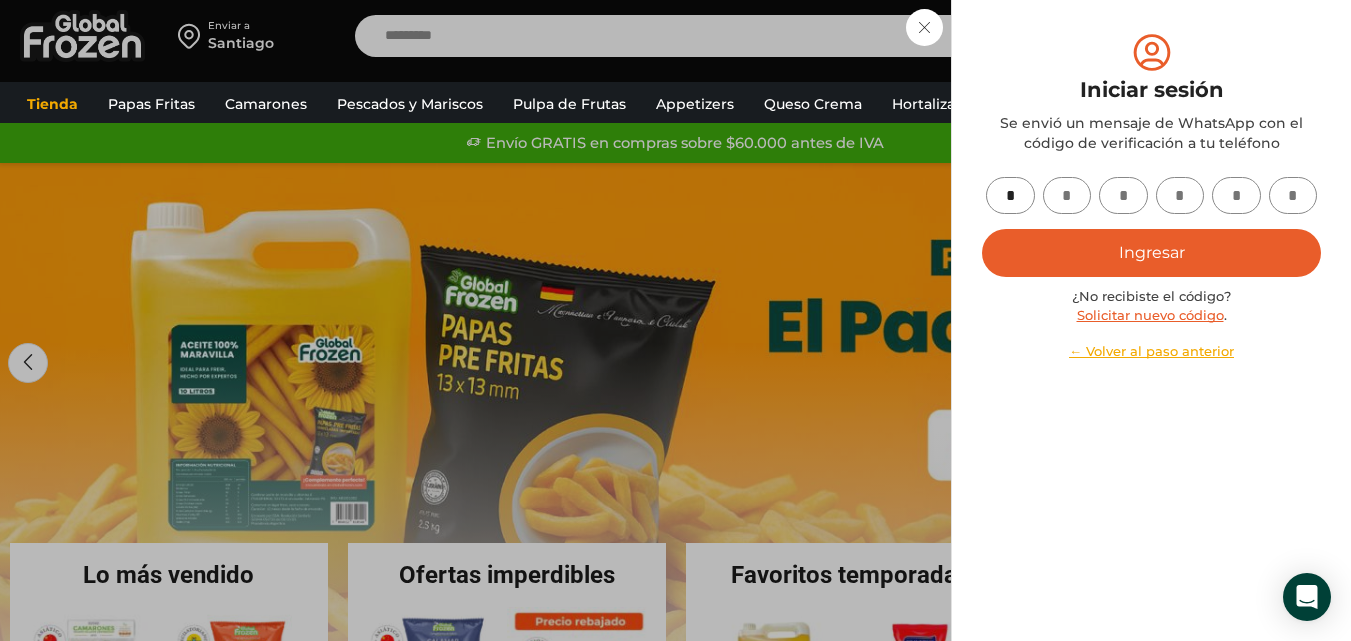 type on "*" 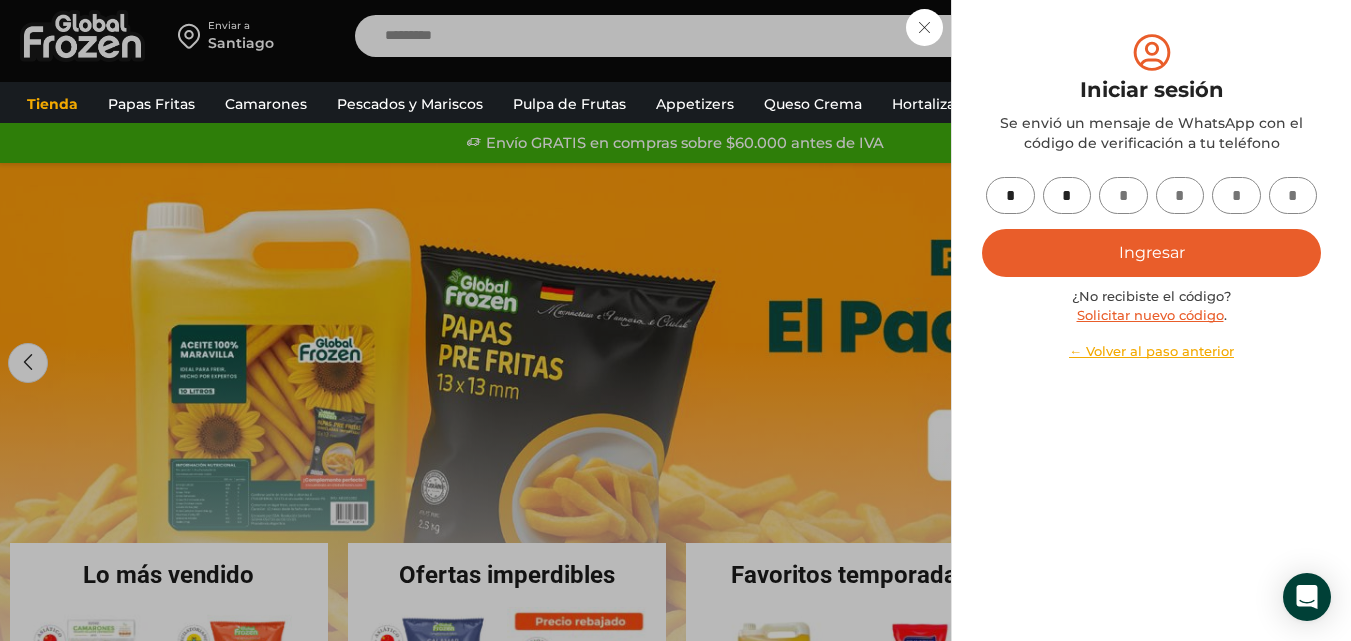 type on "*" 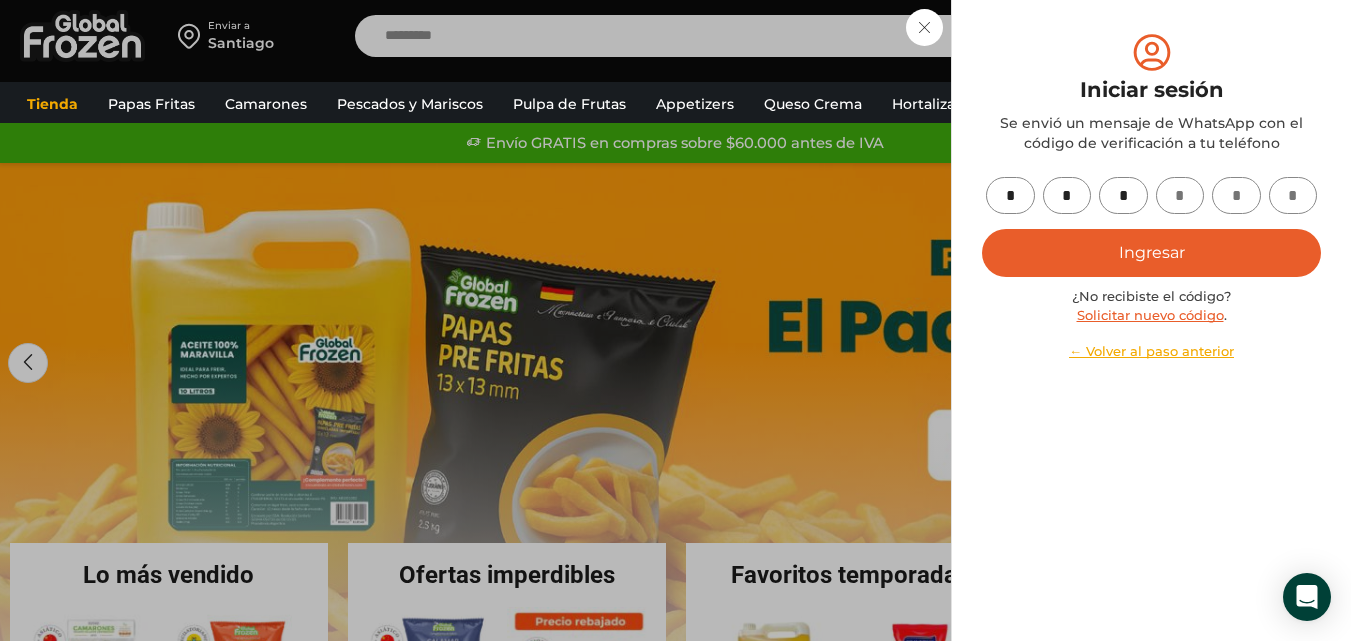 type on "*" 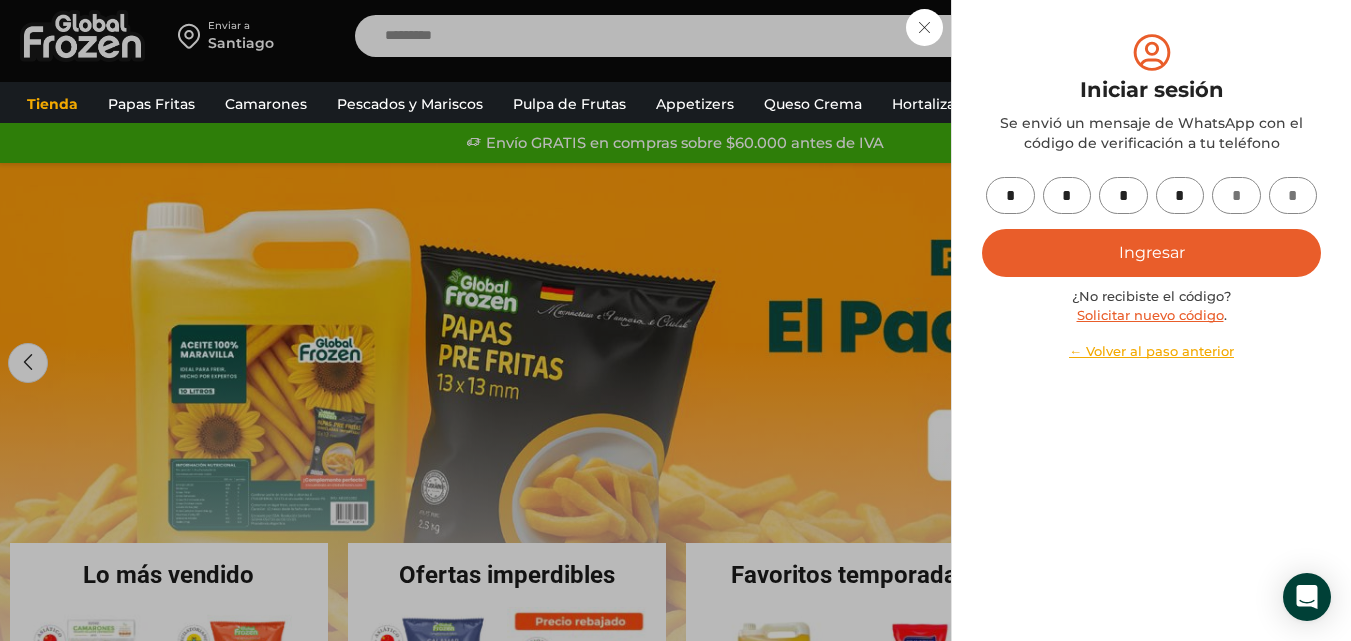 type on "*" 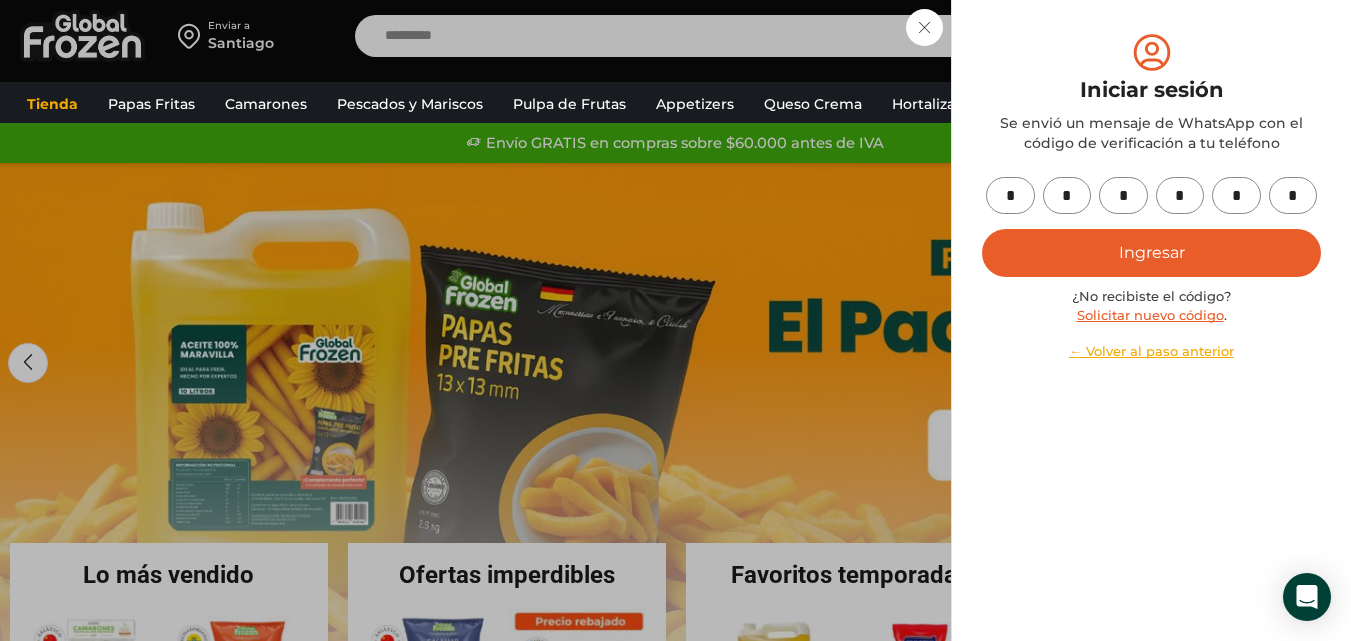 type on "*" 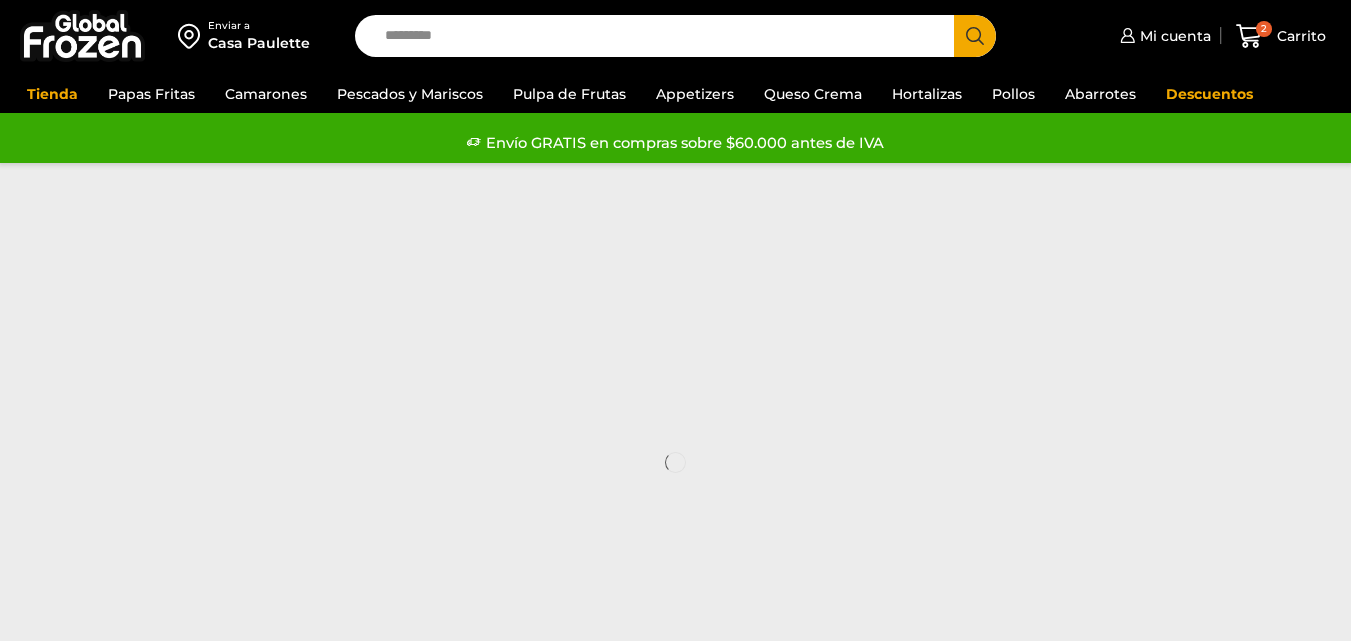 scroll, scrollTop: 0, scrollLeft: 0, axis: both 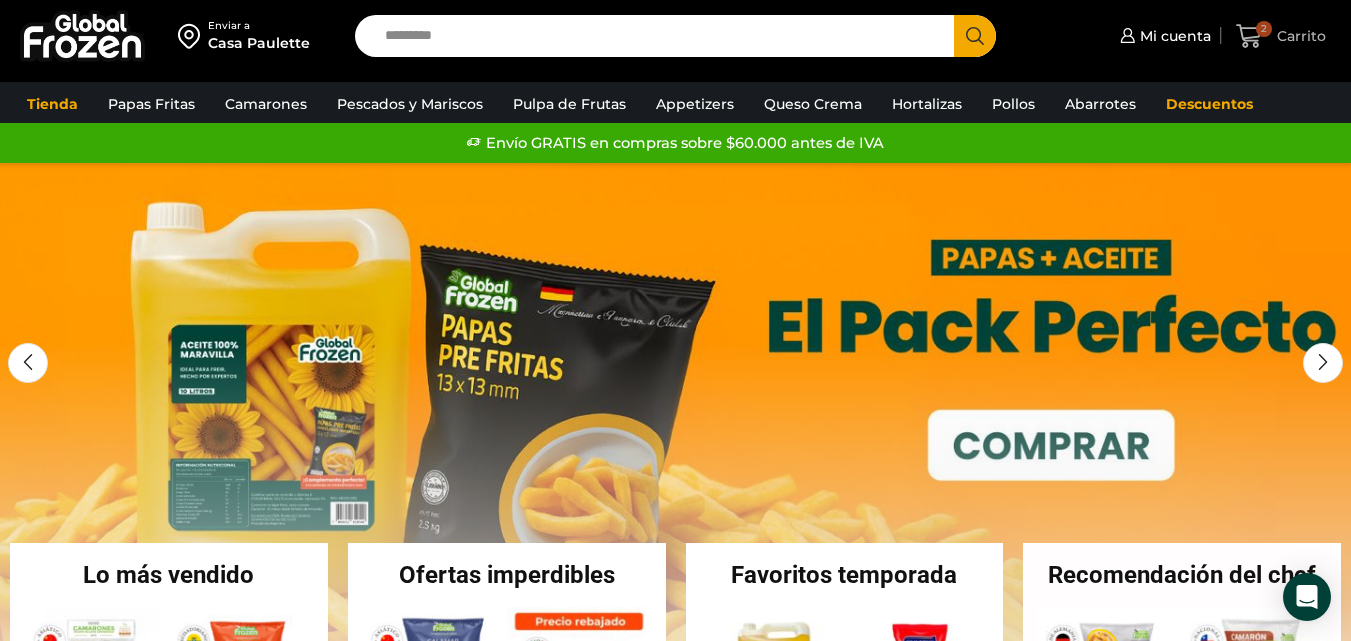 click on "Carrito" at bounding box center (1299, 36) 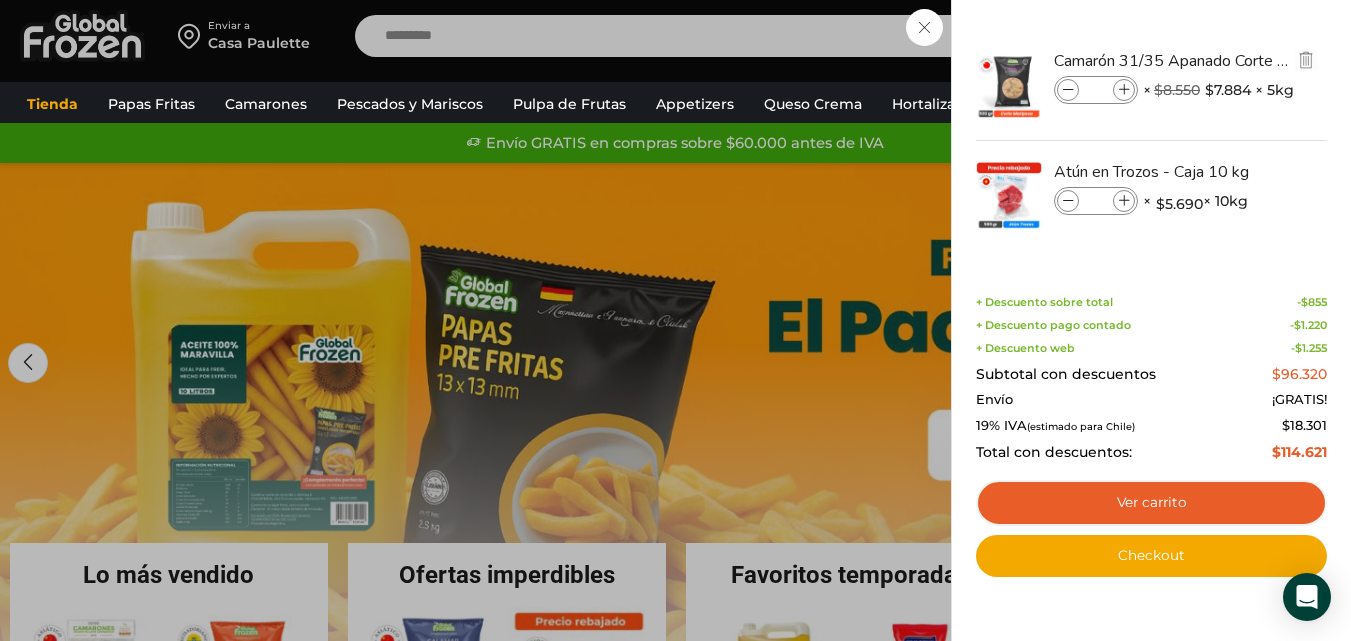 click at bounding box center [1009, 85] 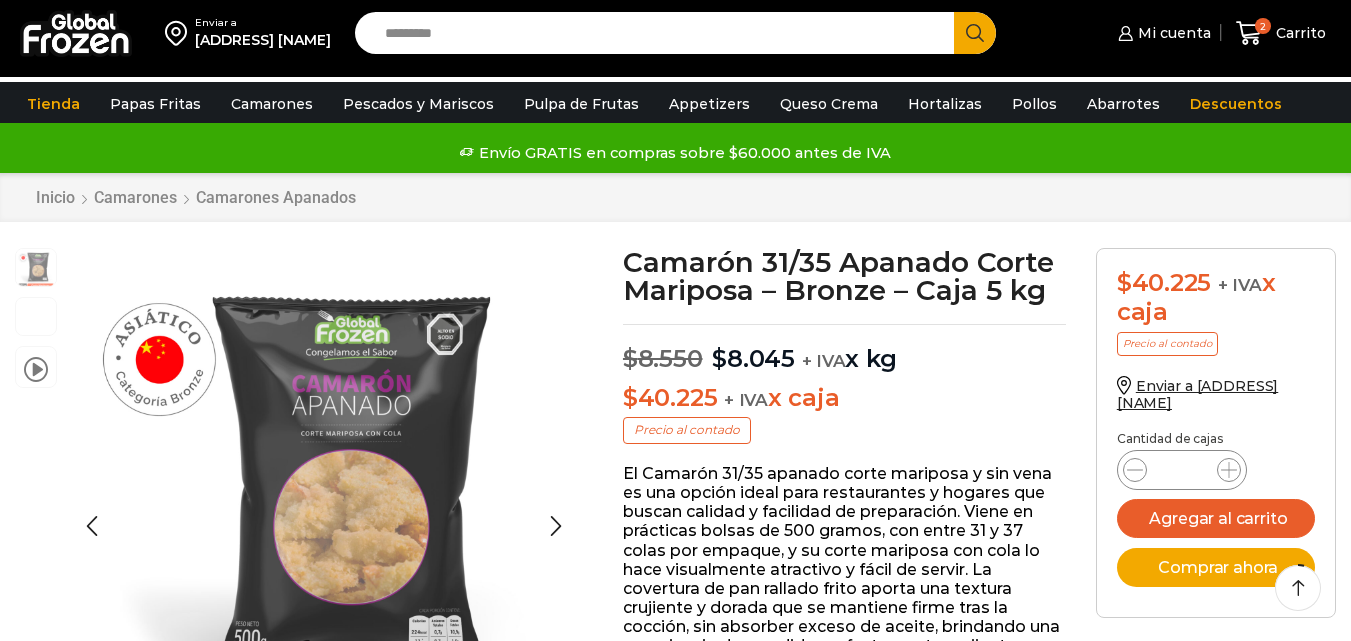 scroll, scrollTop: 100, scrollLeft: 0, axis: vertical 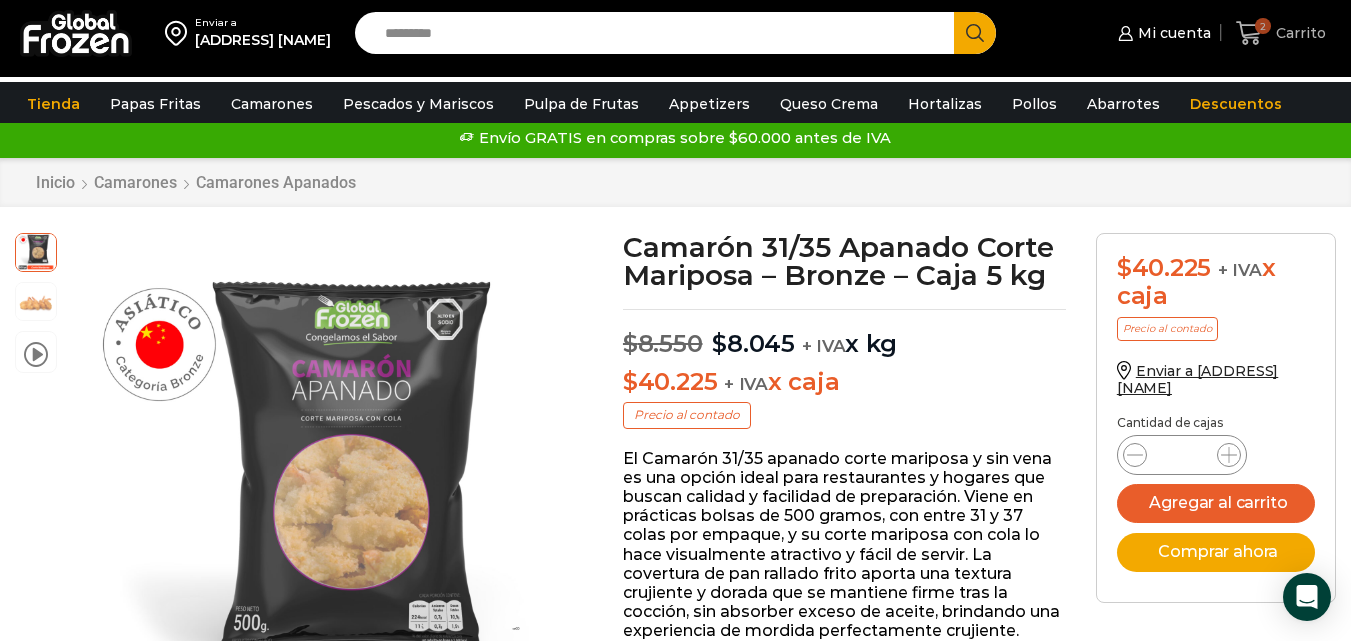 click on "2" at bounding box center (1253, 33) 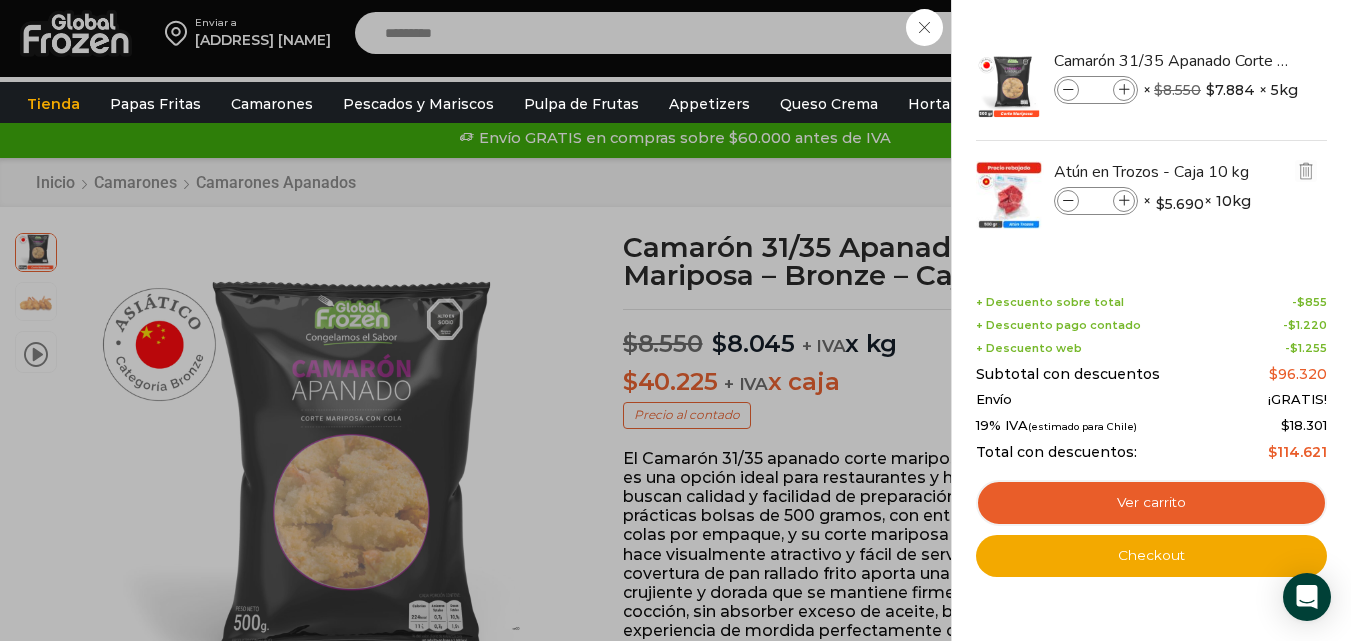 click at bounding box center [1009, 196] 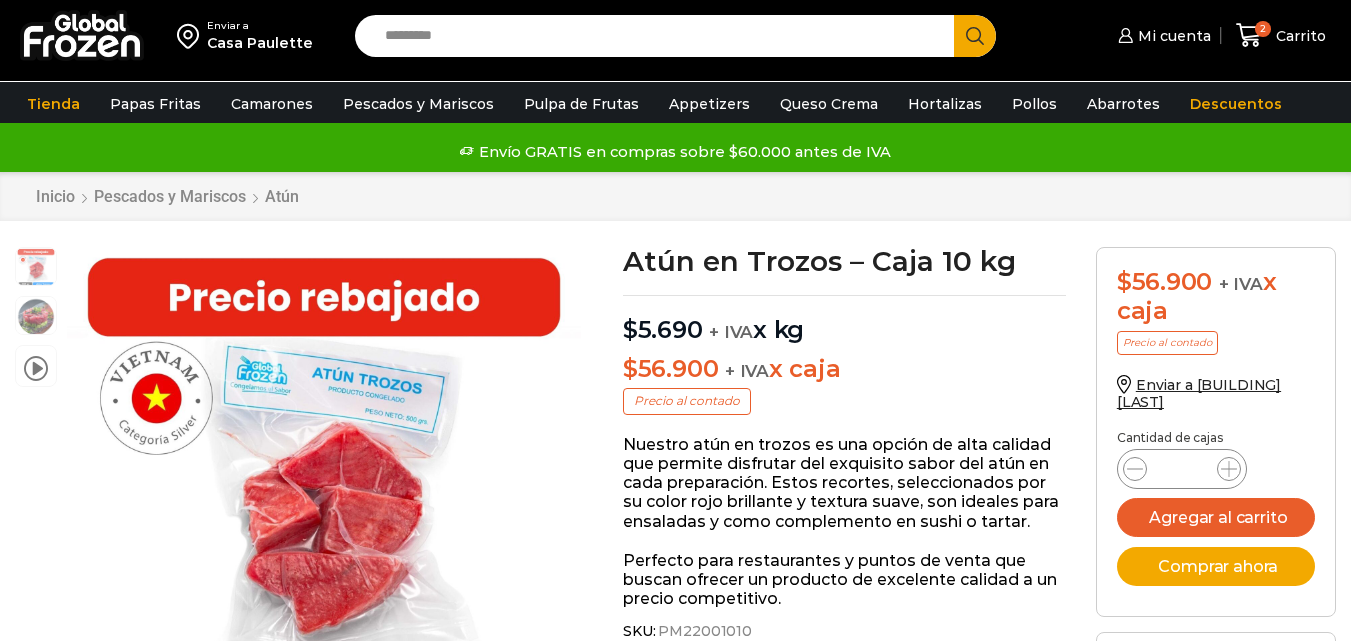scroll, scrollTop: 1, scrollLeft: 0, axis: vertical 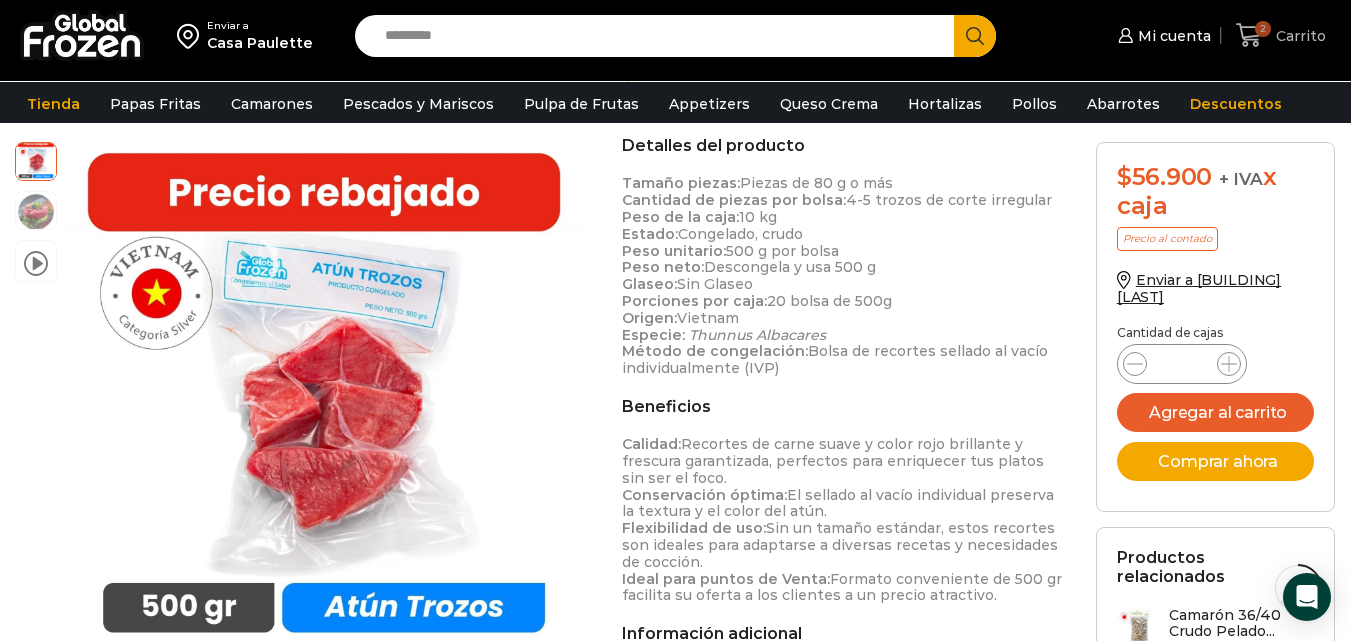 click on "2" at bounding box center [1263, 29] 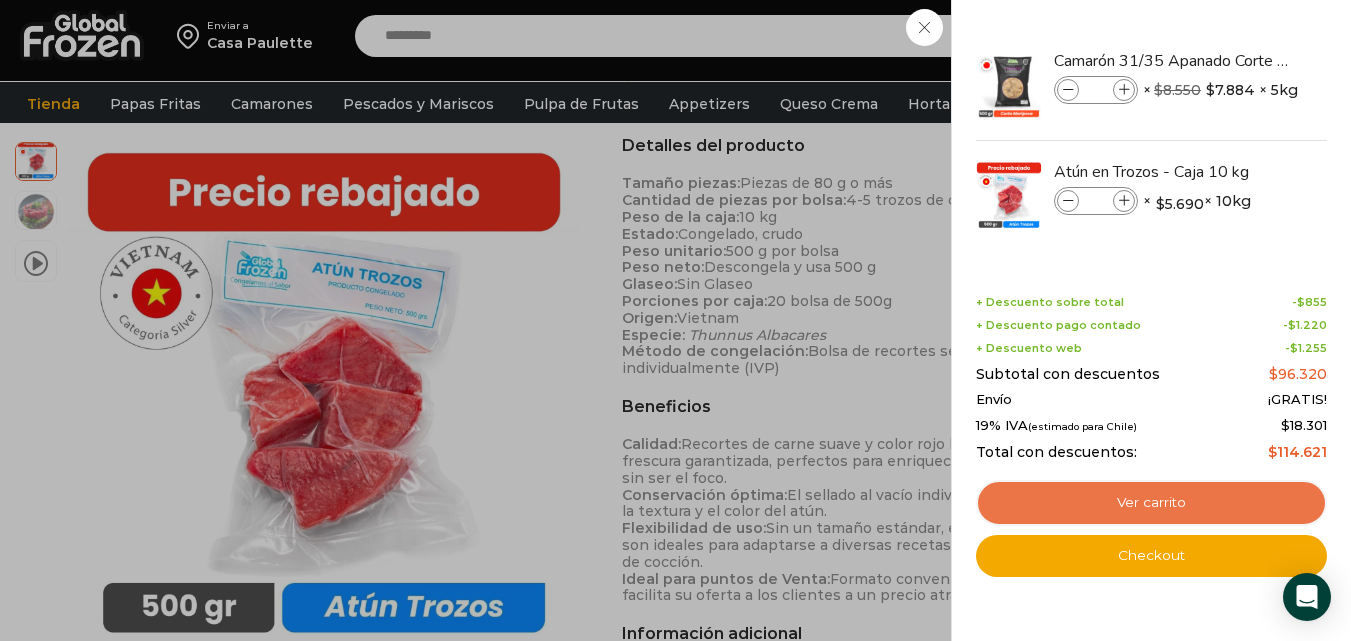 click on "Ver carrito" at bounding box center (1151, 503) 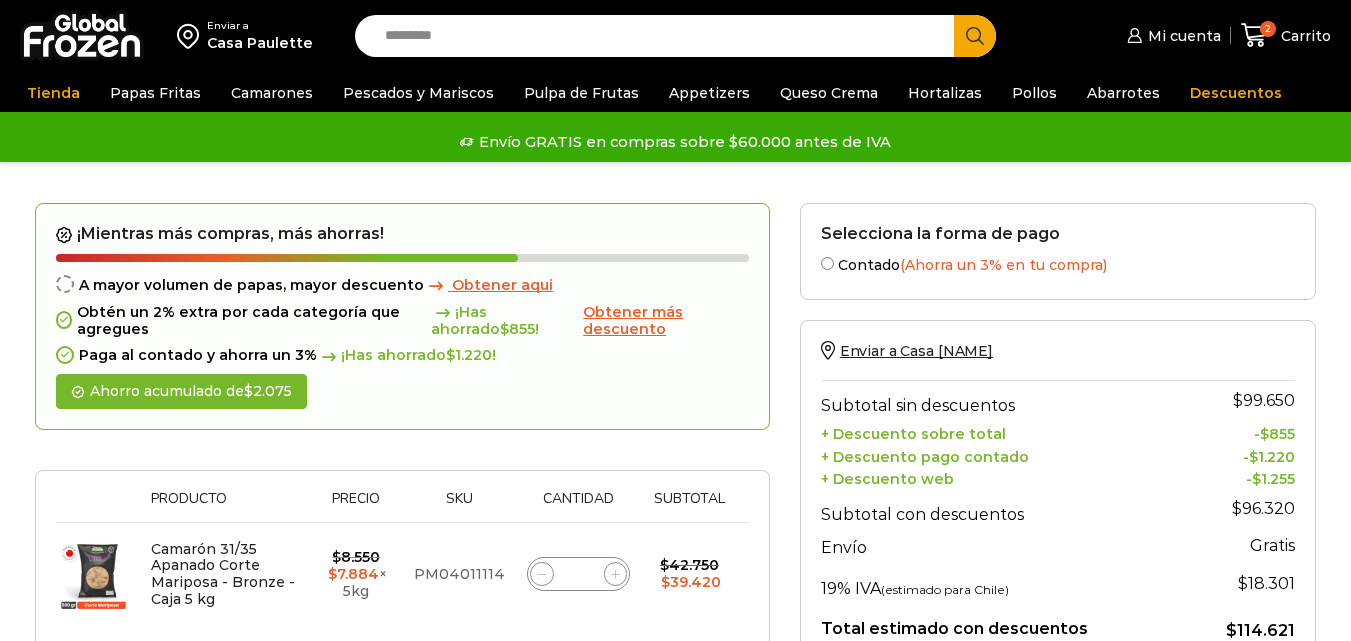 scroll, scrollTop: 0, scrollLeft: 0, axis: both 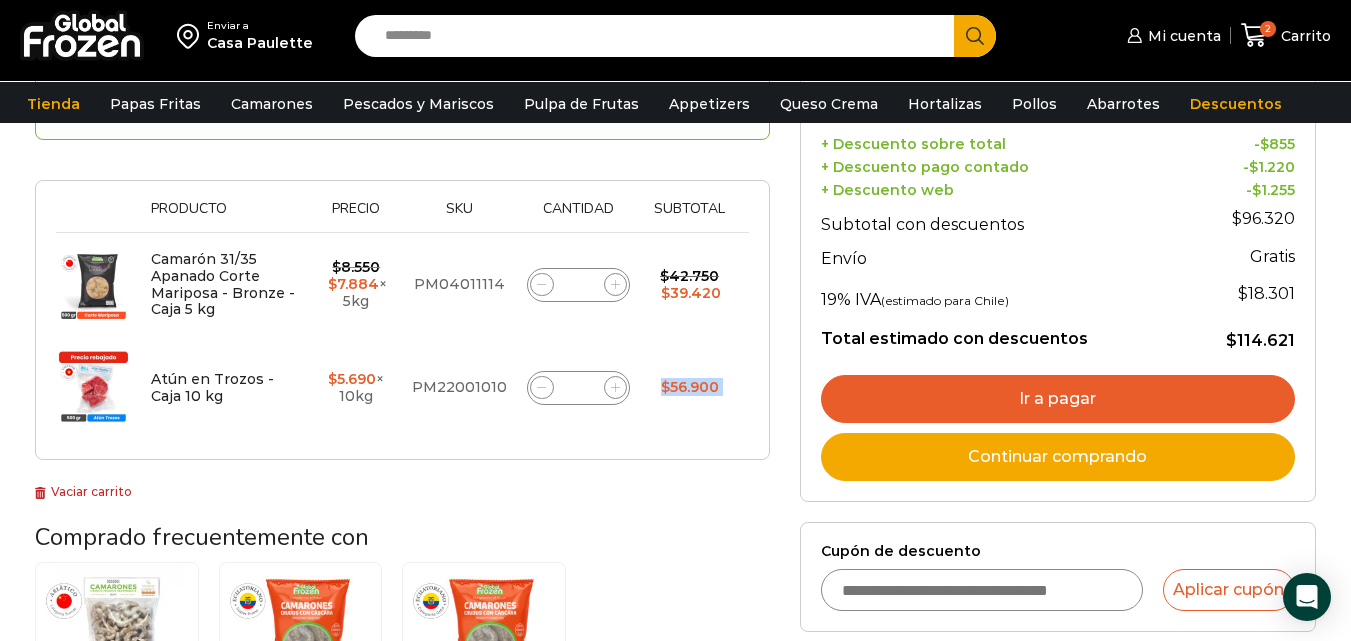 drag, startPoint x: 653, startPoint y: 373, endPoint x: 748, endPoint y: 394, distance: 97.29337 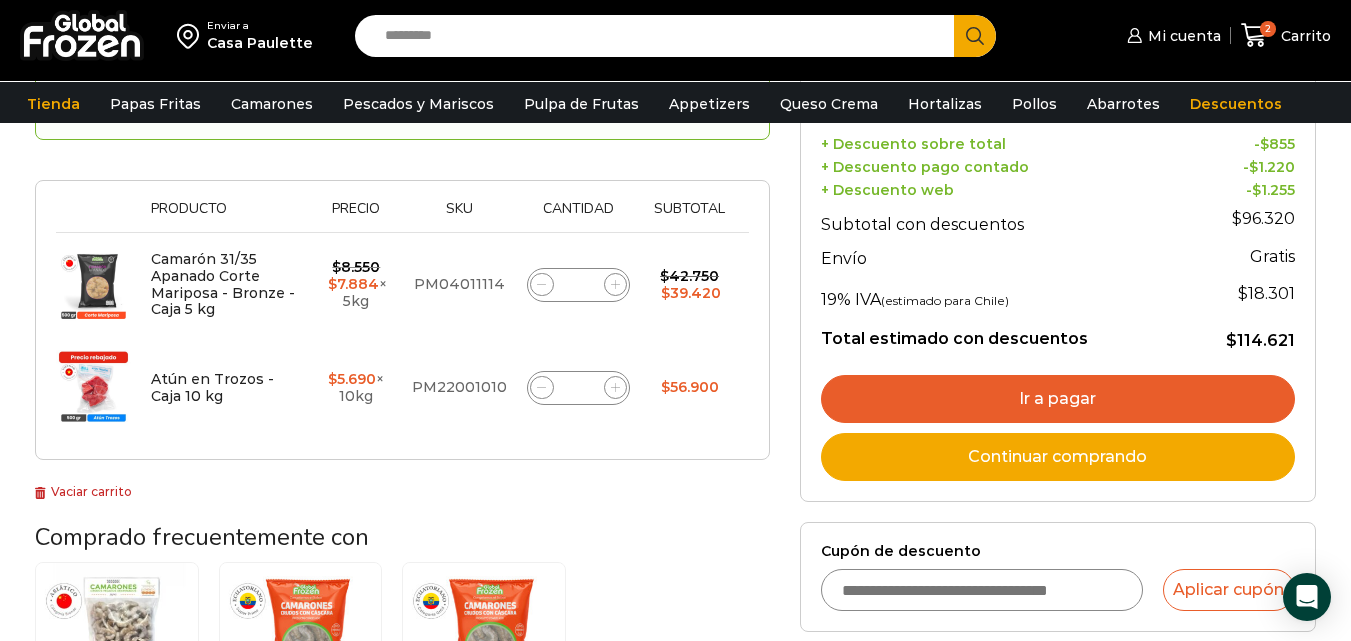 click on "Thumbnail image
Producto
Precio
Sku
Cantidad
Subtotal
Eliminar artículo
Camarón 31/35 Apanado Corte Mariposa - Bronze - Caja 5 kg
$ 8.550   Original price was: $8.550. $ 7.884 Current price is: $7.884.  × 5kg
PM04011114
Camarón 31/35 Apanado Corte Mariposa - Bronze - Caja 5 kg cantidad
*
$ 42.750   Original price was: $42.750. $ 39.420 Current price is: $39.420." 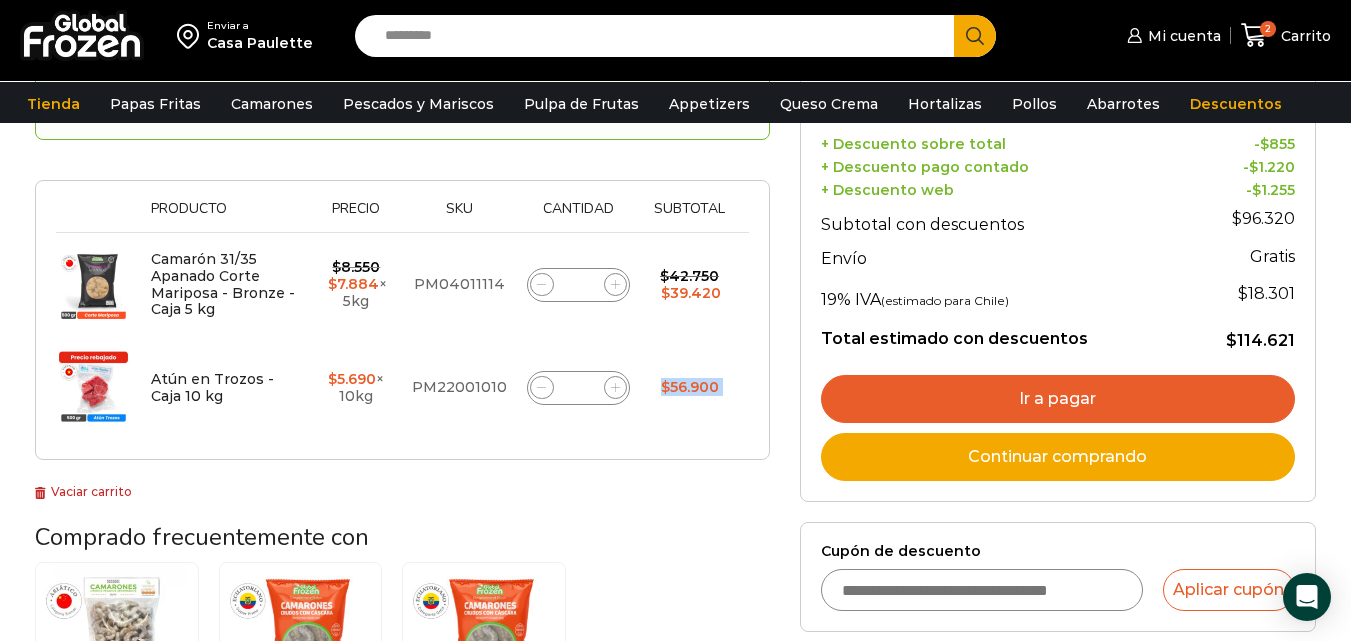 drag, startPoint x: 745, startPoint y: 391, endPoint x: 649, endPoint y: 383, distance: 96.332756 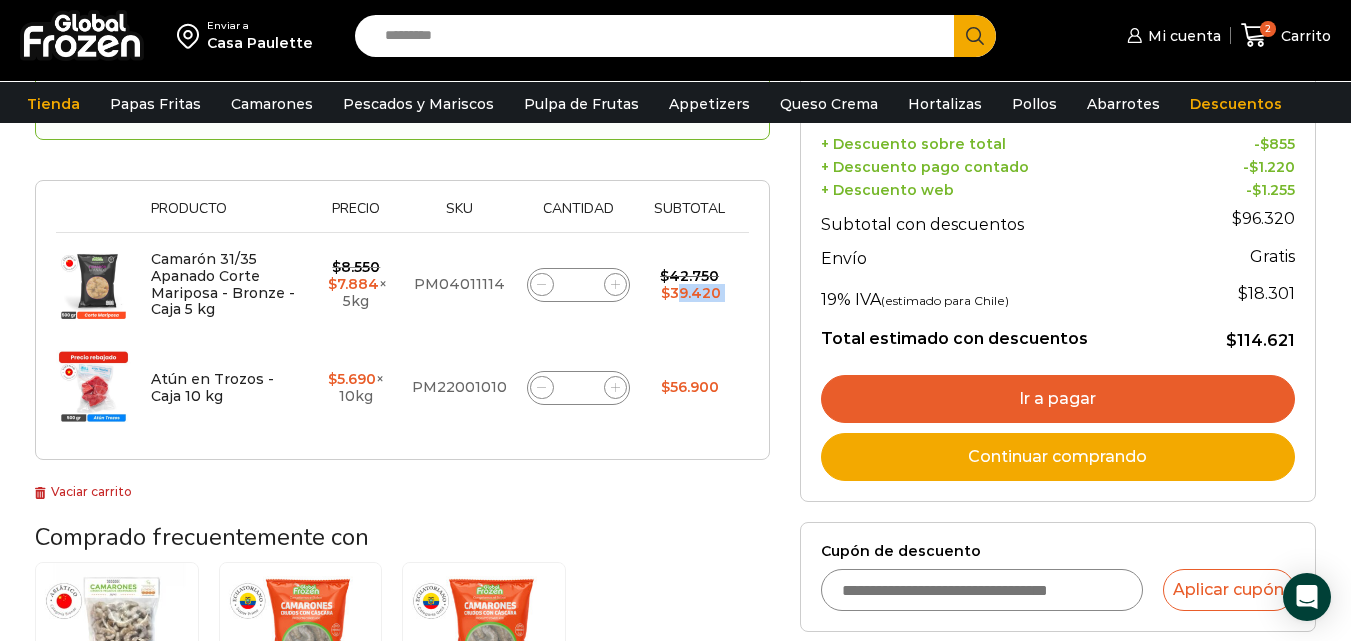drag, startPoint x: 699, startPoint y: 300, endPoint x: 746, endPoint y: 307, distance: 47.518417 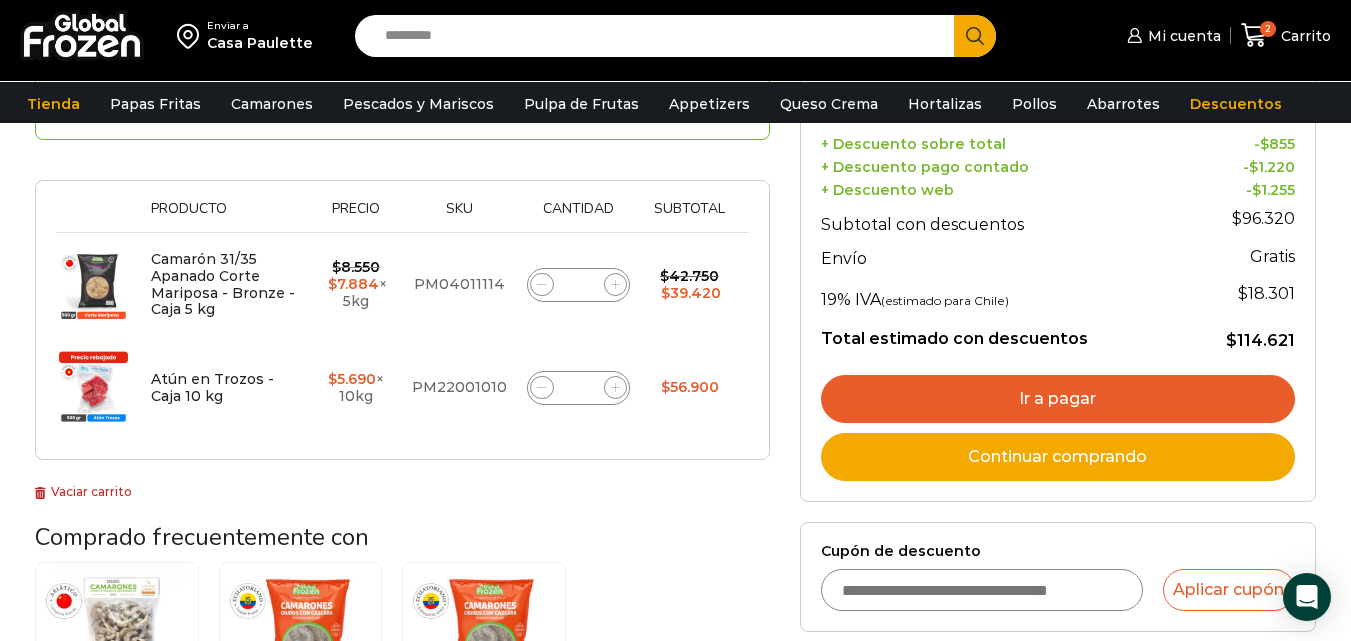 click on "Thumbnail image
Producto
Precio
Sku
Cantidad
Subtotal
Eliminar artículo
Camarón 31/35 Apanado Corte Mariposa - Bronze - Caja 5 kg
$ 8.550   Original price was: $8.550. $ 7.884 Current price is: $7.884.  × 5kg
PM04011114
Camarón 31/35 Apanado Corte Mariposa - Bronze - Caja 5 kg cantidad
*
$ 42.750   Original price was: $42.750. $ 39.420 Current price is: $39.420." 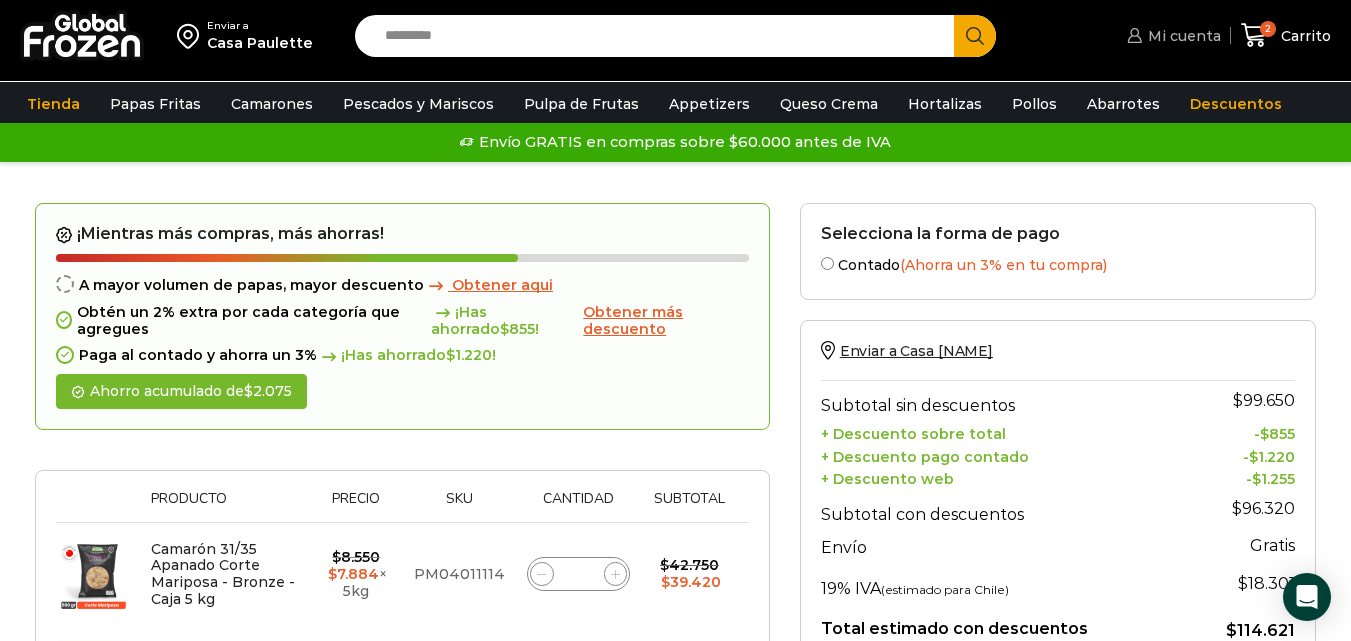 click on "Mi cuenta" at bounding box center [1182, 36] 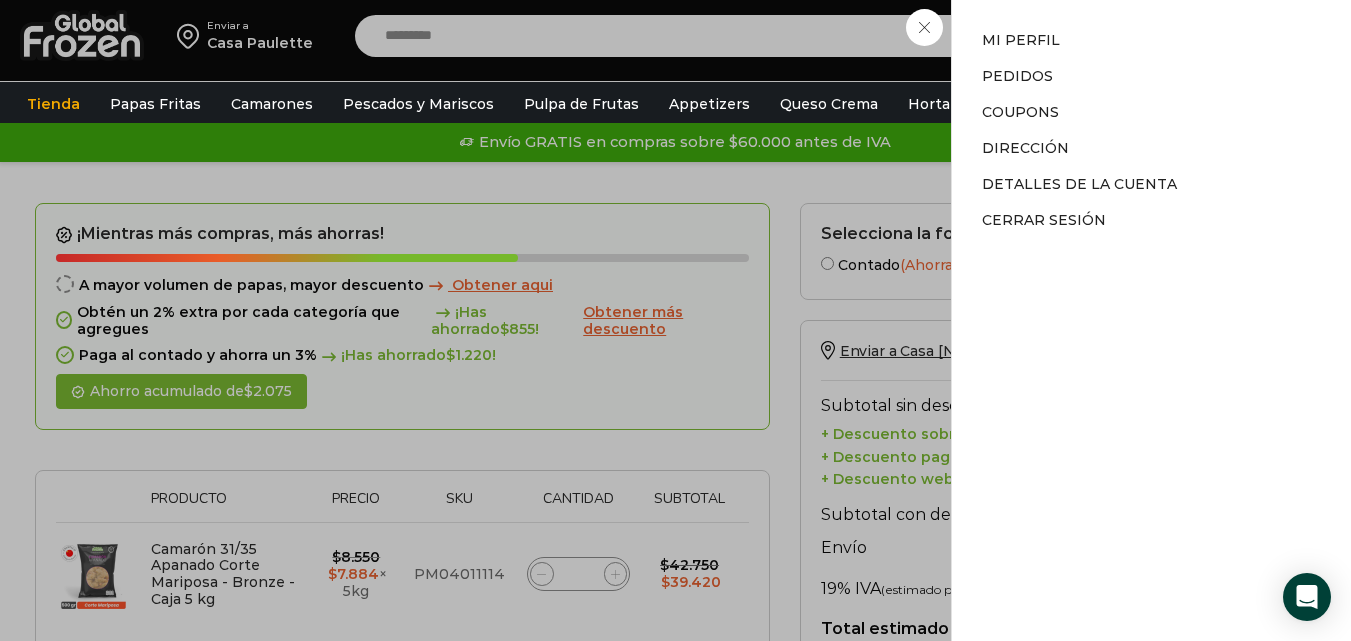 click on "Mi cuenta
Mi cuenta
Mi perfil
Pedidos
Descargas
Coupons
Dirección
Detalles de la cuenta
Cerrar sesión" at bounding box center [1171, 36] 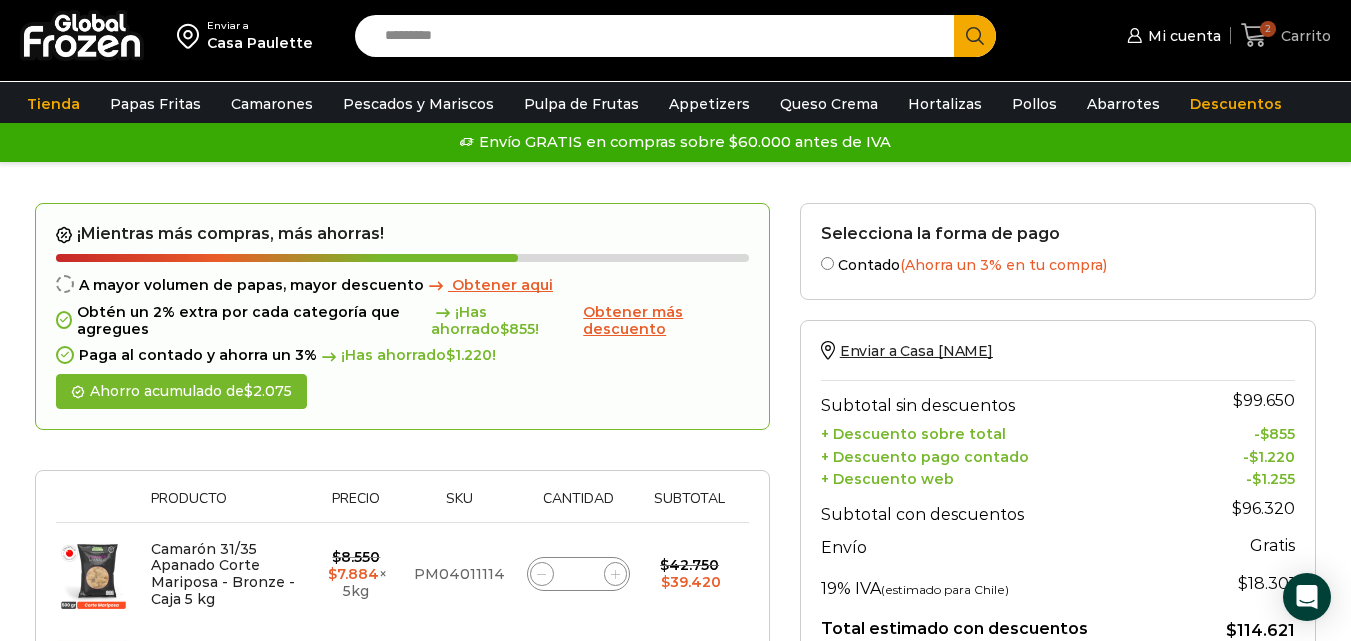 click on "Carrito" at bounding box center (1303, 36) 